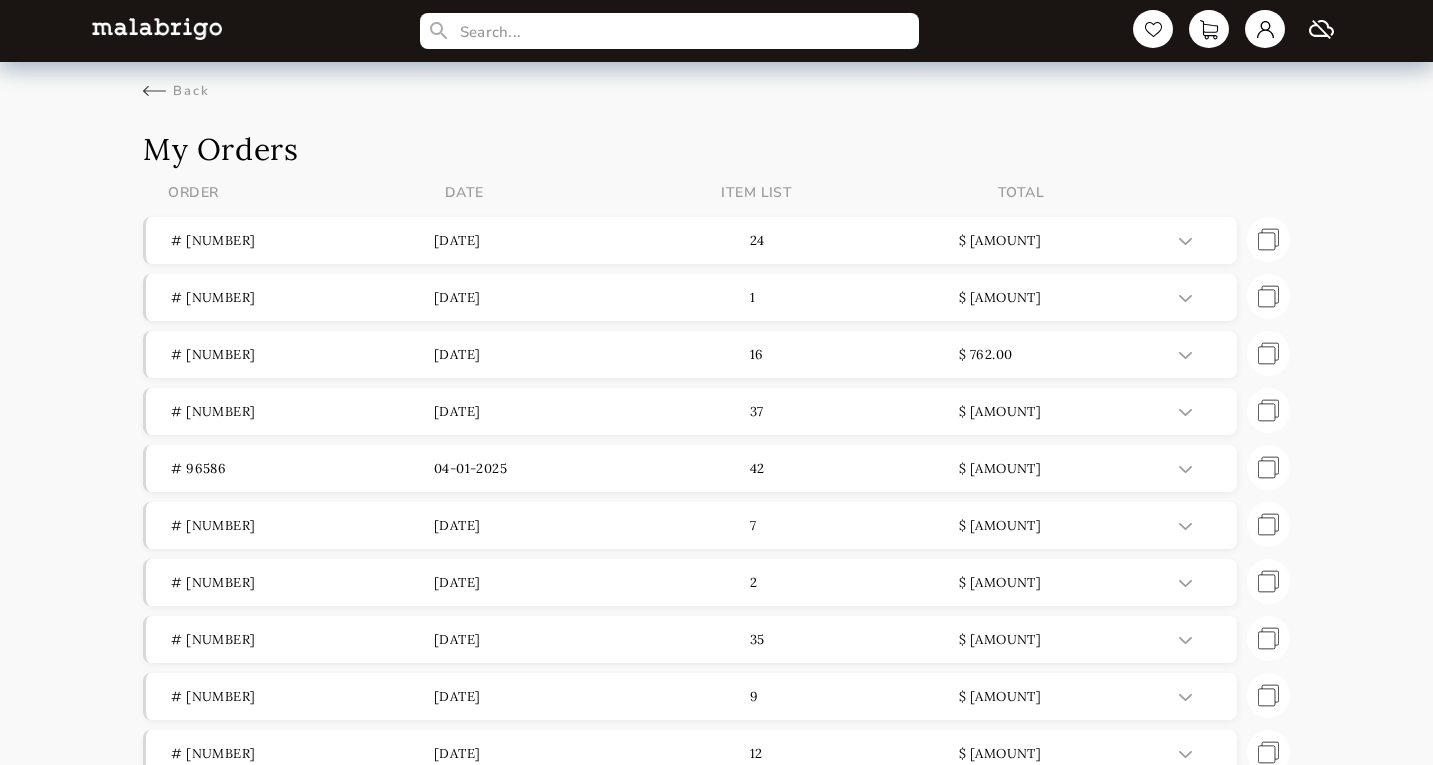 scroll, scrollTop: 0, scrollLeft: 0, axis: both 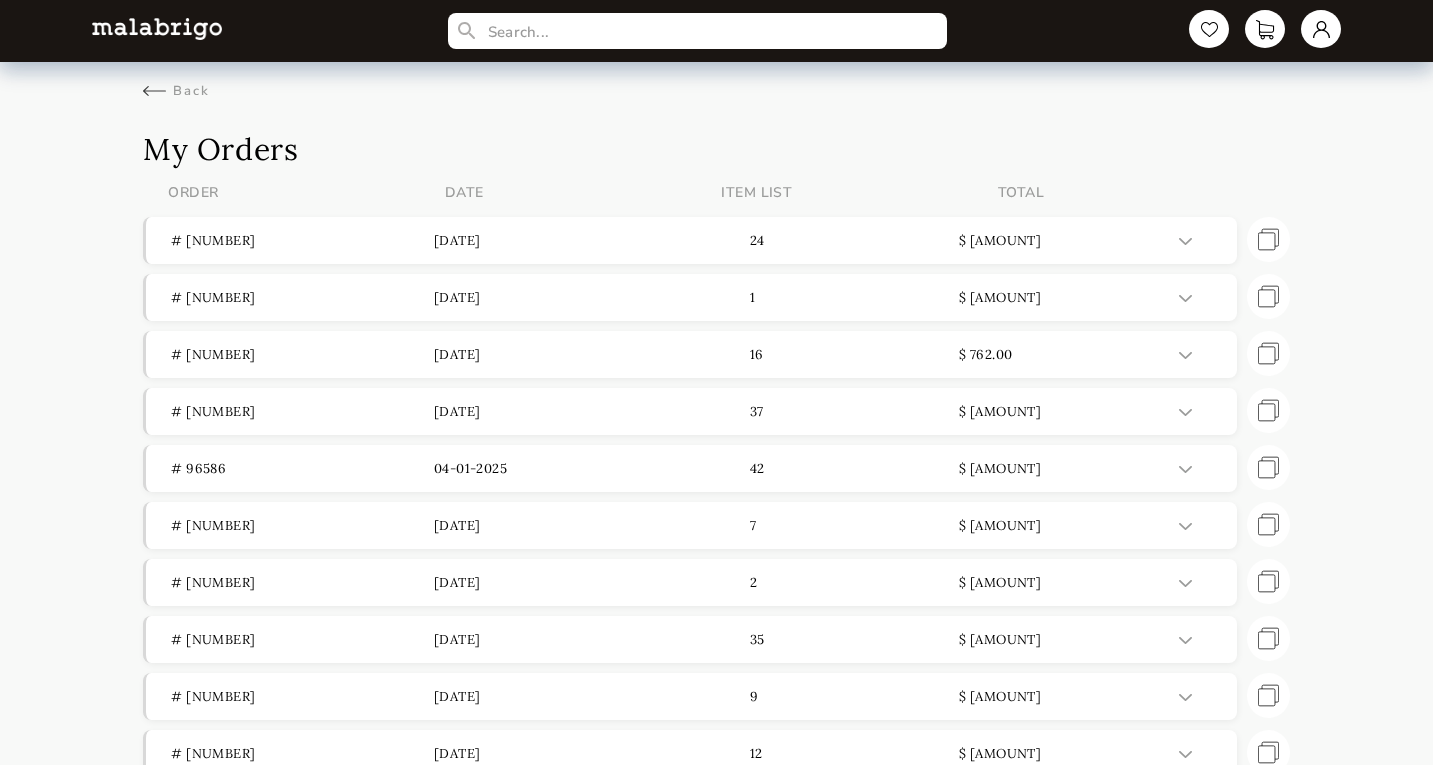 click on "Back" at bounding box center [176, 91] 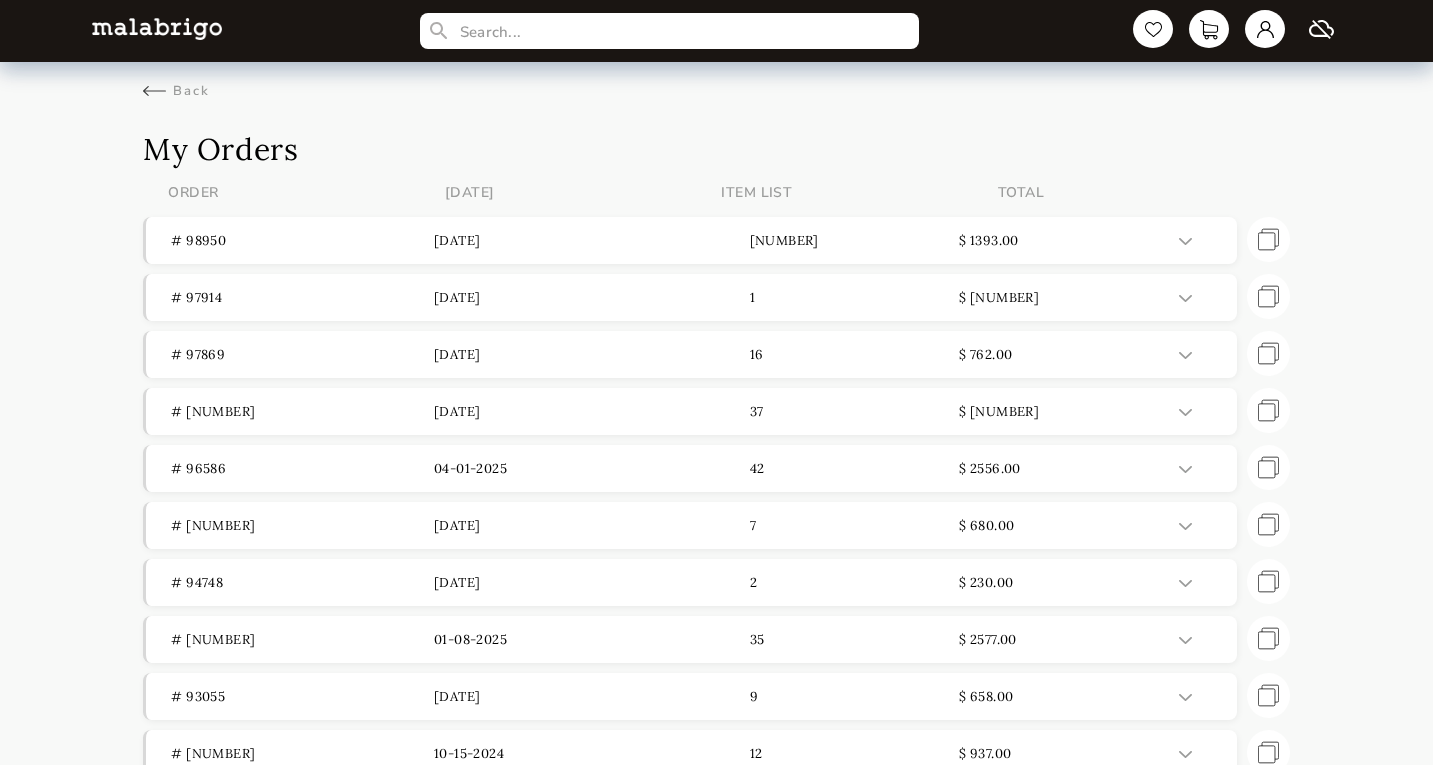 scroll, scrollTop: 0, scrollLeft: 0, axis: both 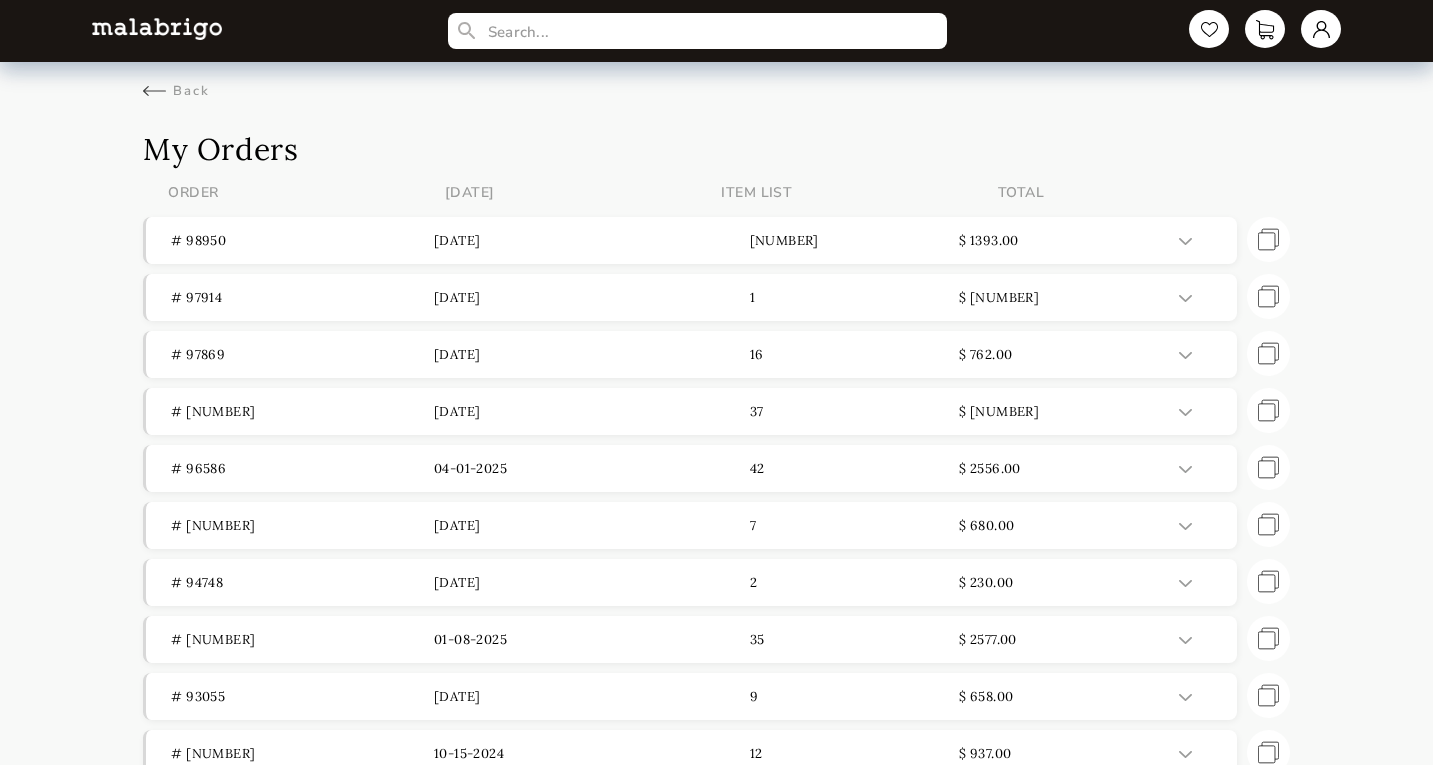 click at bounding box center [157, 28] 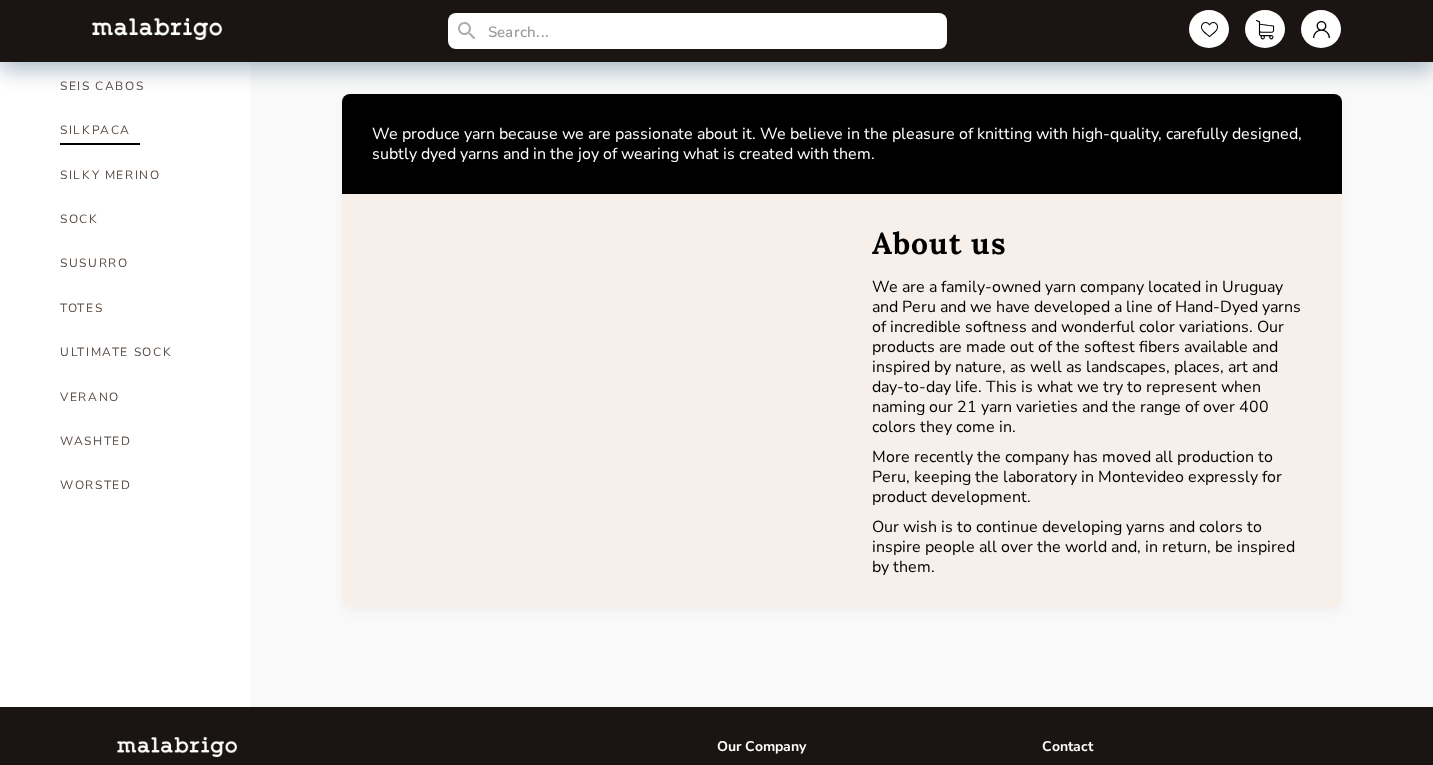 scroll, scrollTop: 1500, scrollLeft: 0, axis: vertical 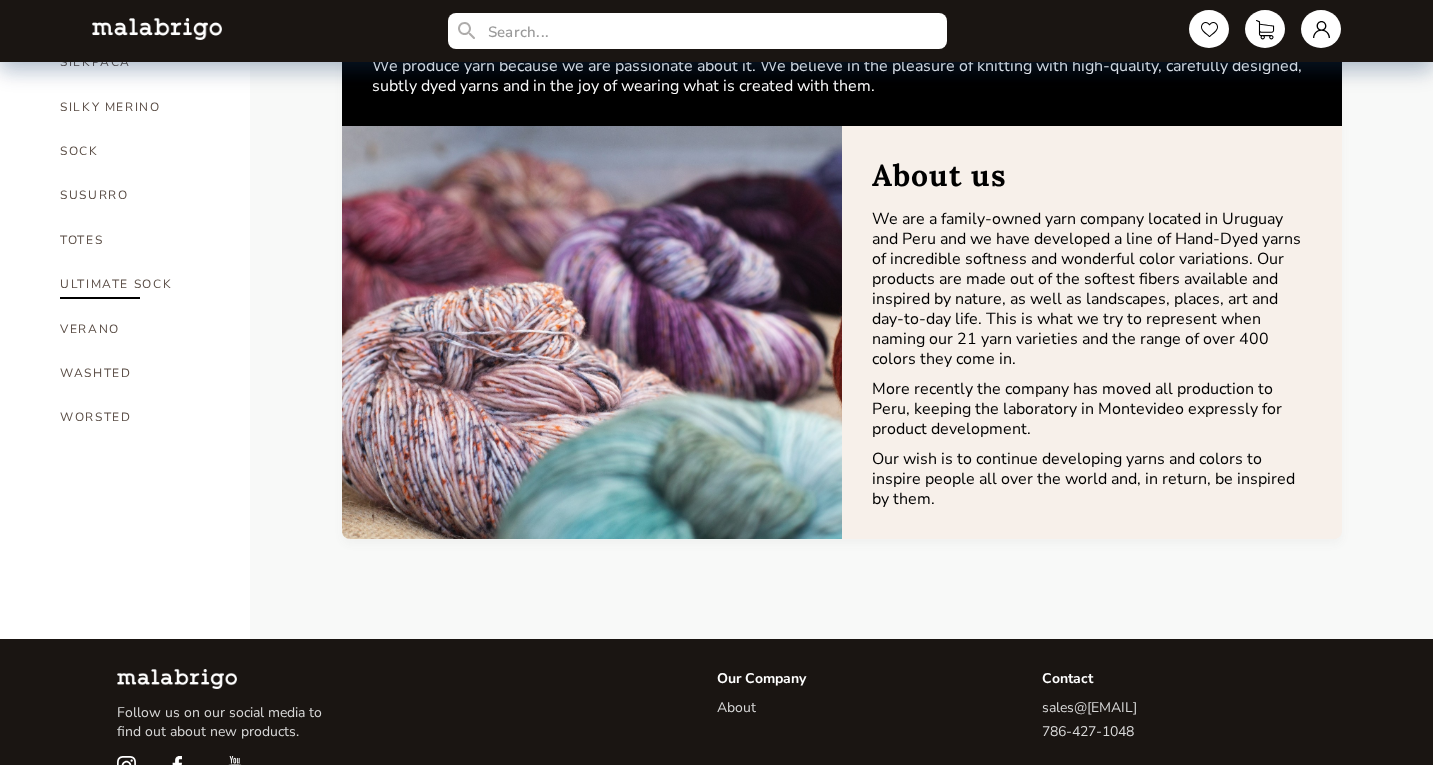 click on "ULTIMATE SOCK" at bounding box center [140, 284] 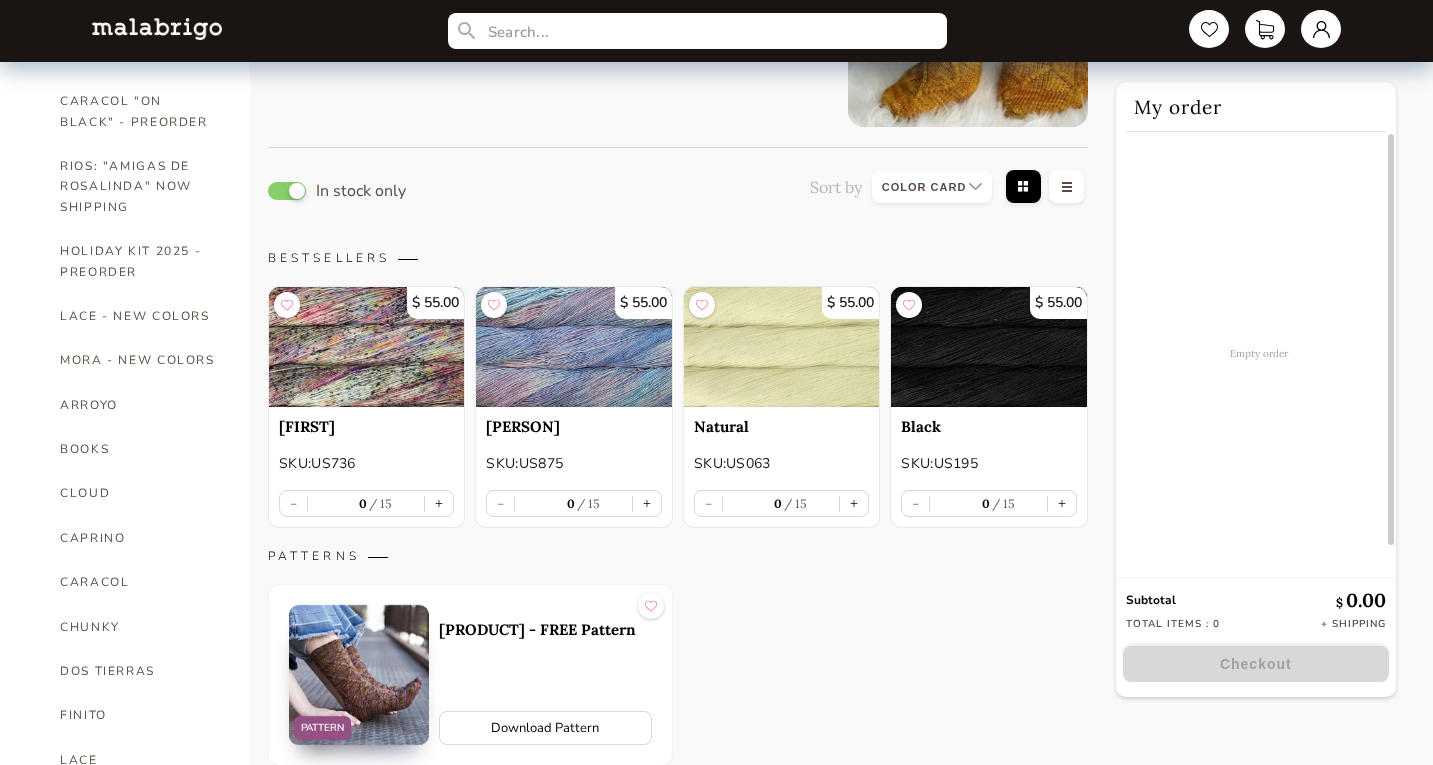 scroll, scrollTop: 170, scrollLeft: 0, axis: vertical 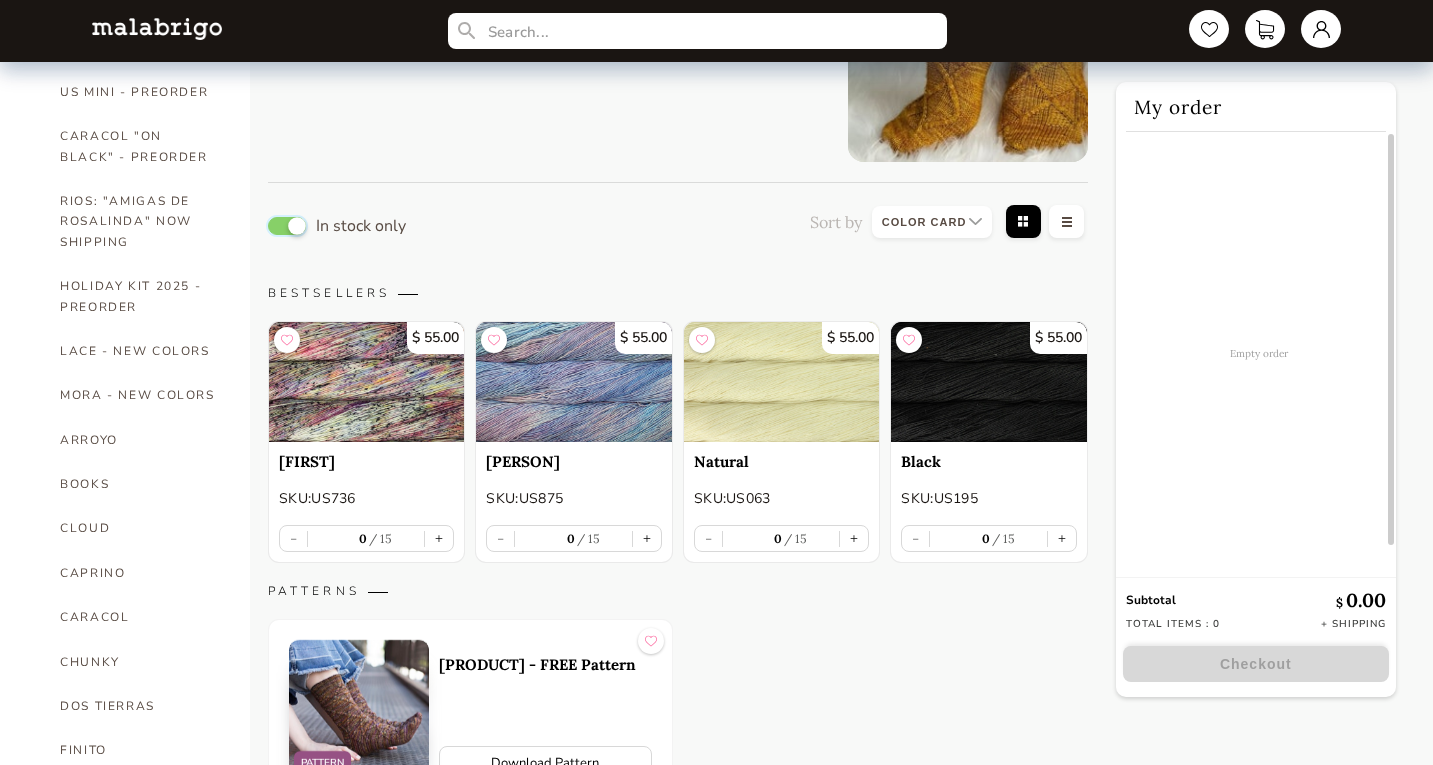 click at bounding box center (287, 226) 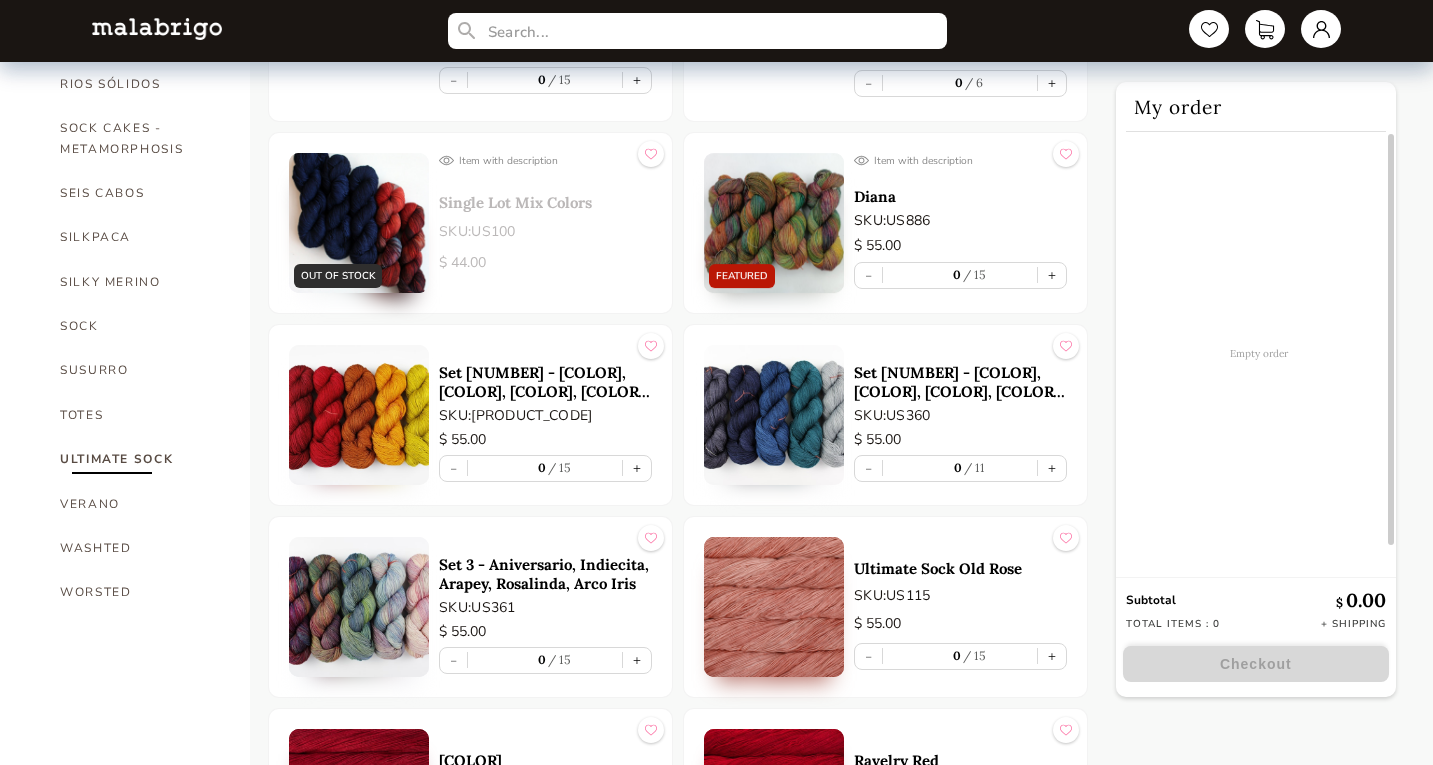 scroll, scrollTop: 1254, scrollLeft: 0, axis: vertical 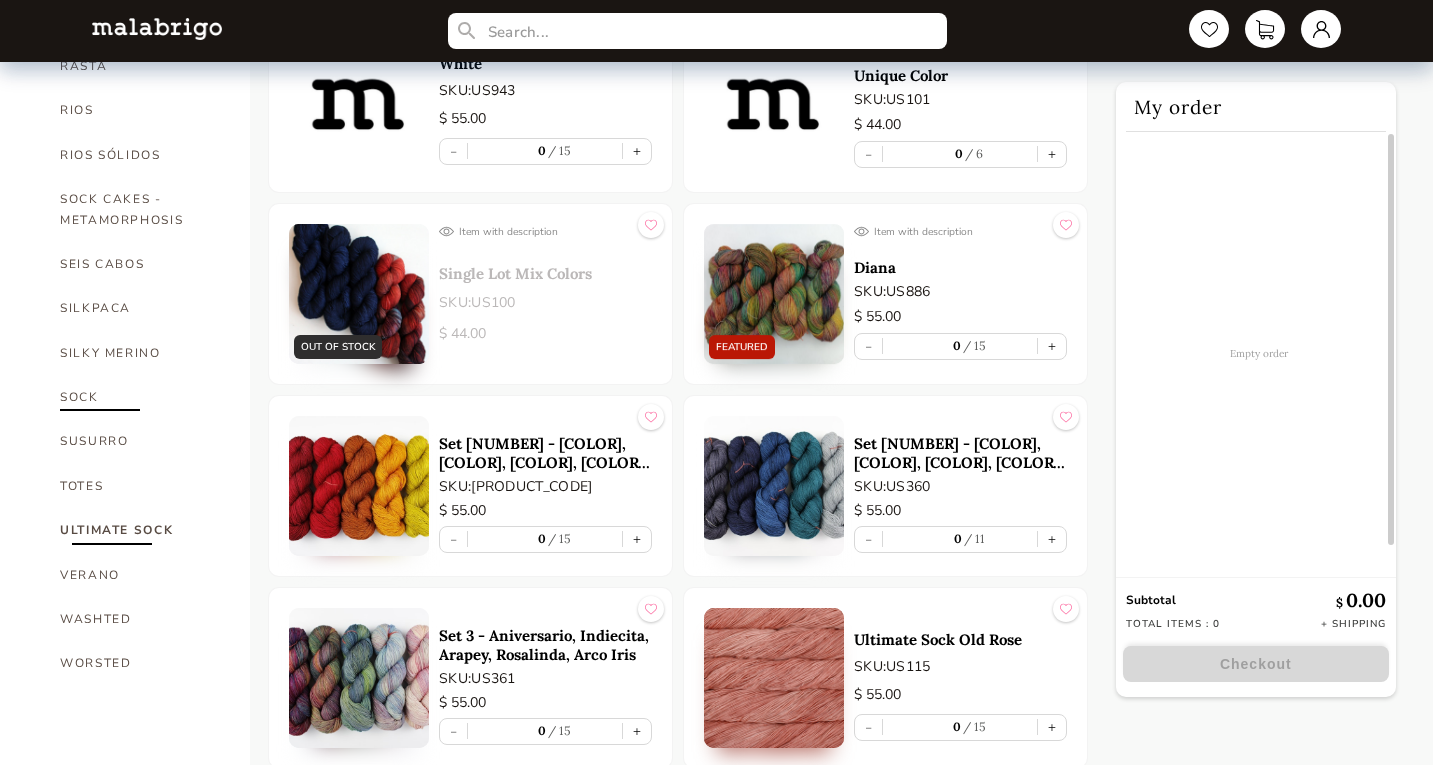 click on "SOCK" at bounding box center [140, 397] 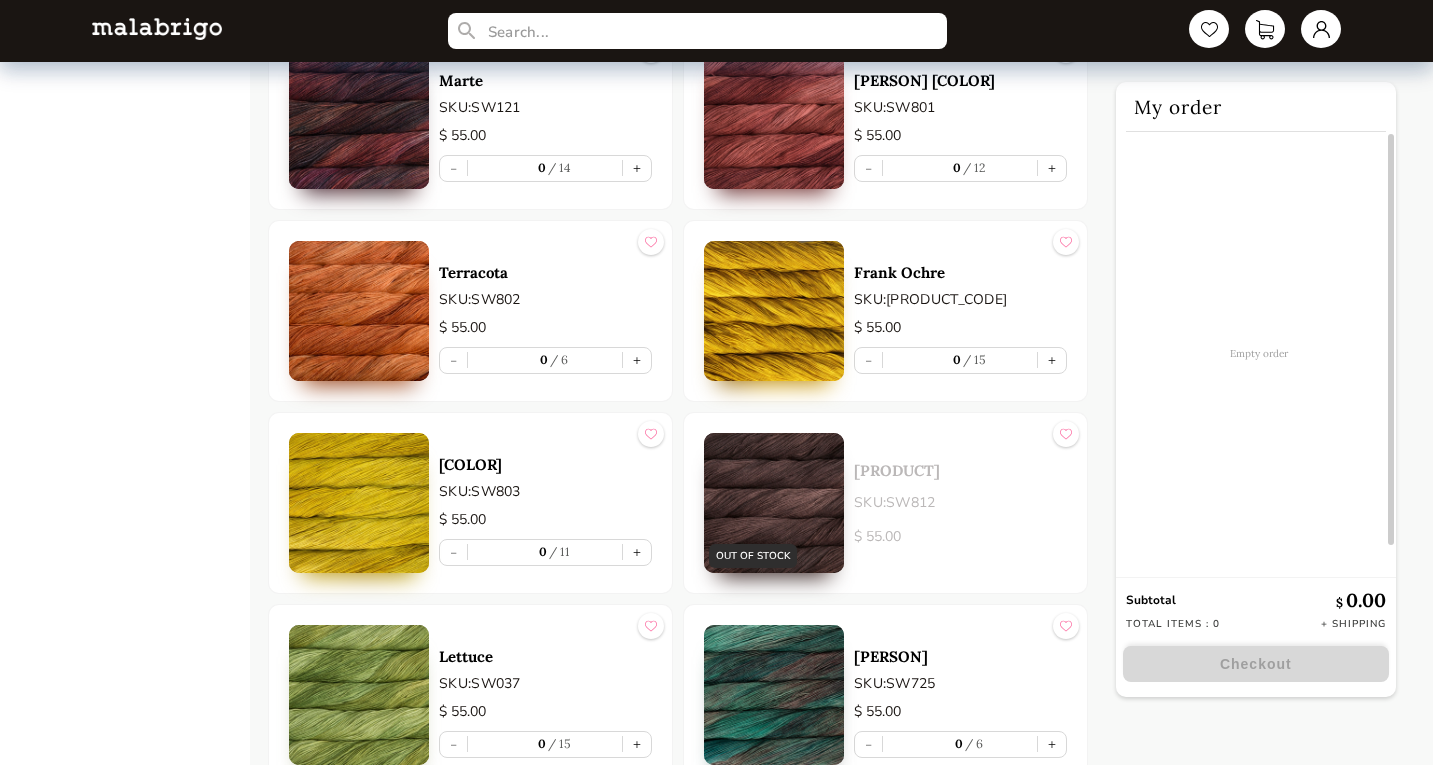 scroll, scrollTop: 3389, scrollLeft: 0, axis: vertical 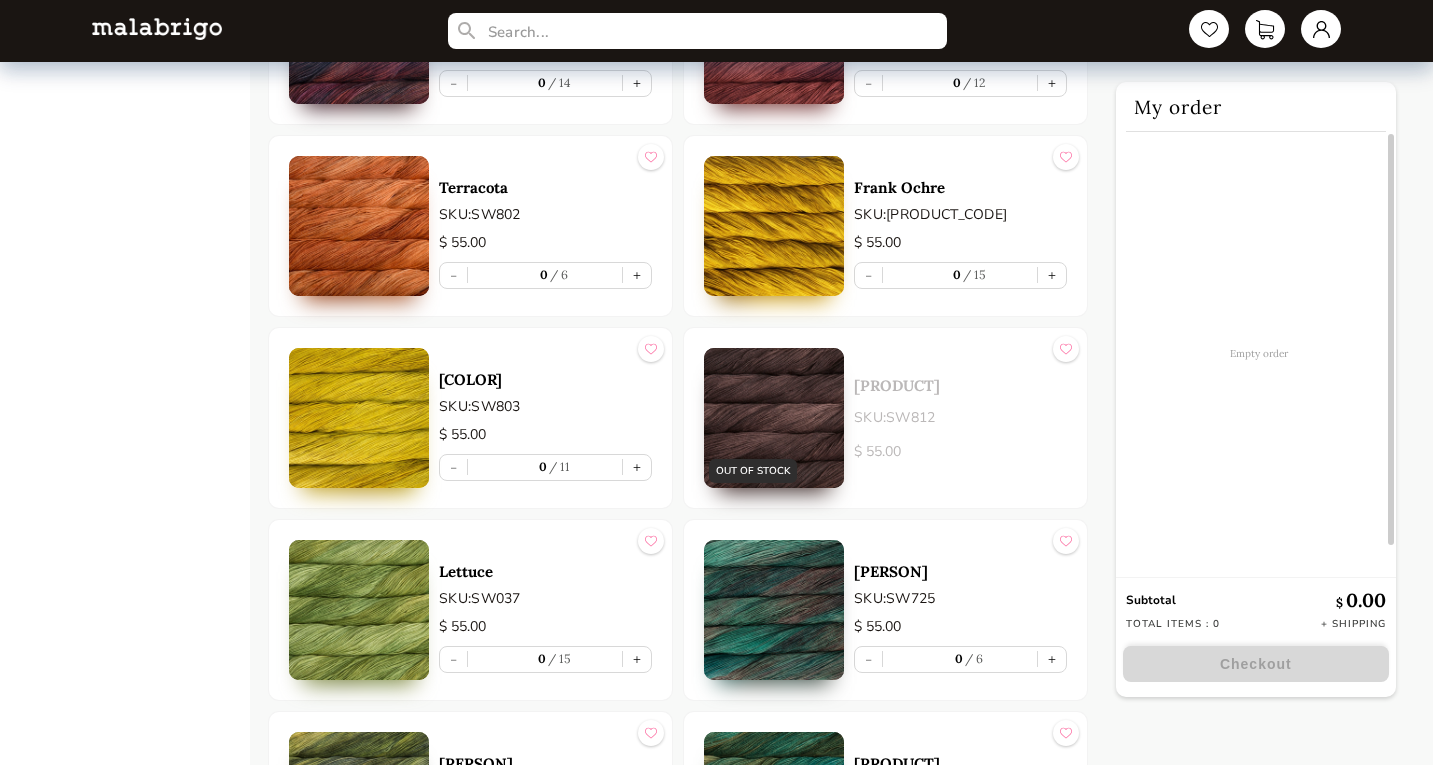 click at bounding box center [774, 418] 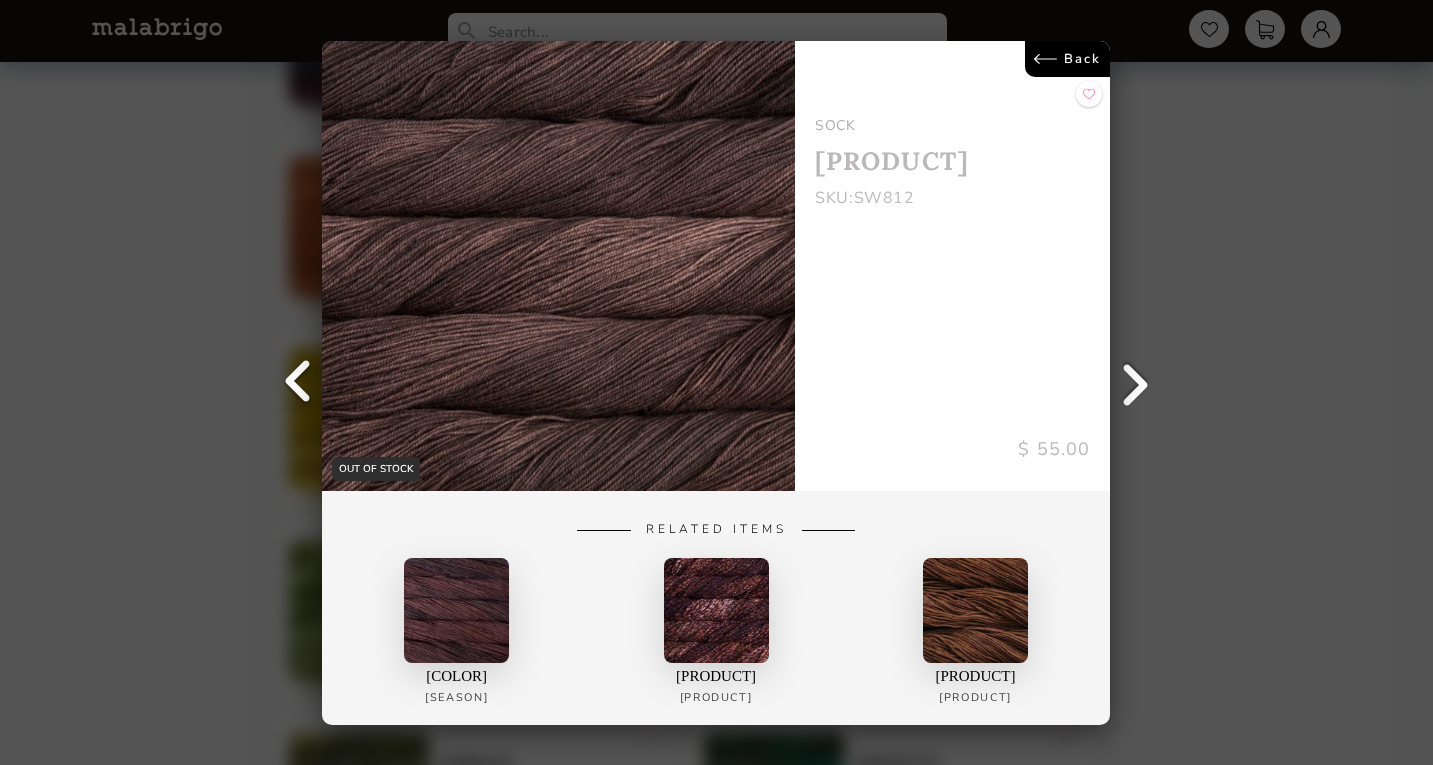 click at bounding box center [716, 609] 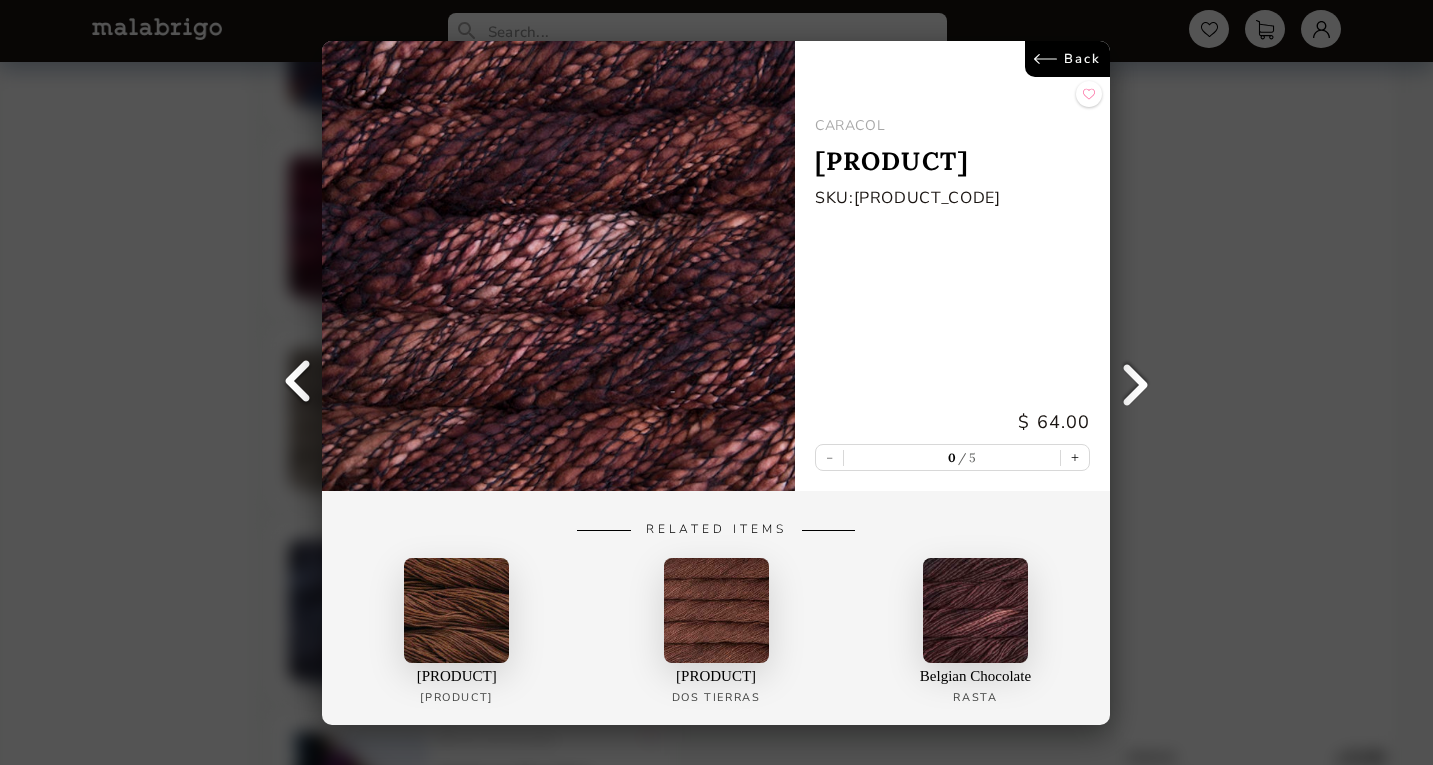click on "Back" at bounding box center (1068, 59) 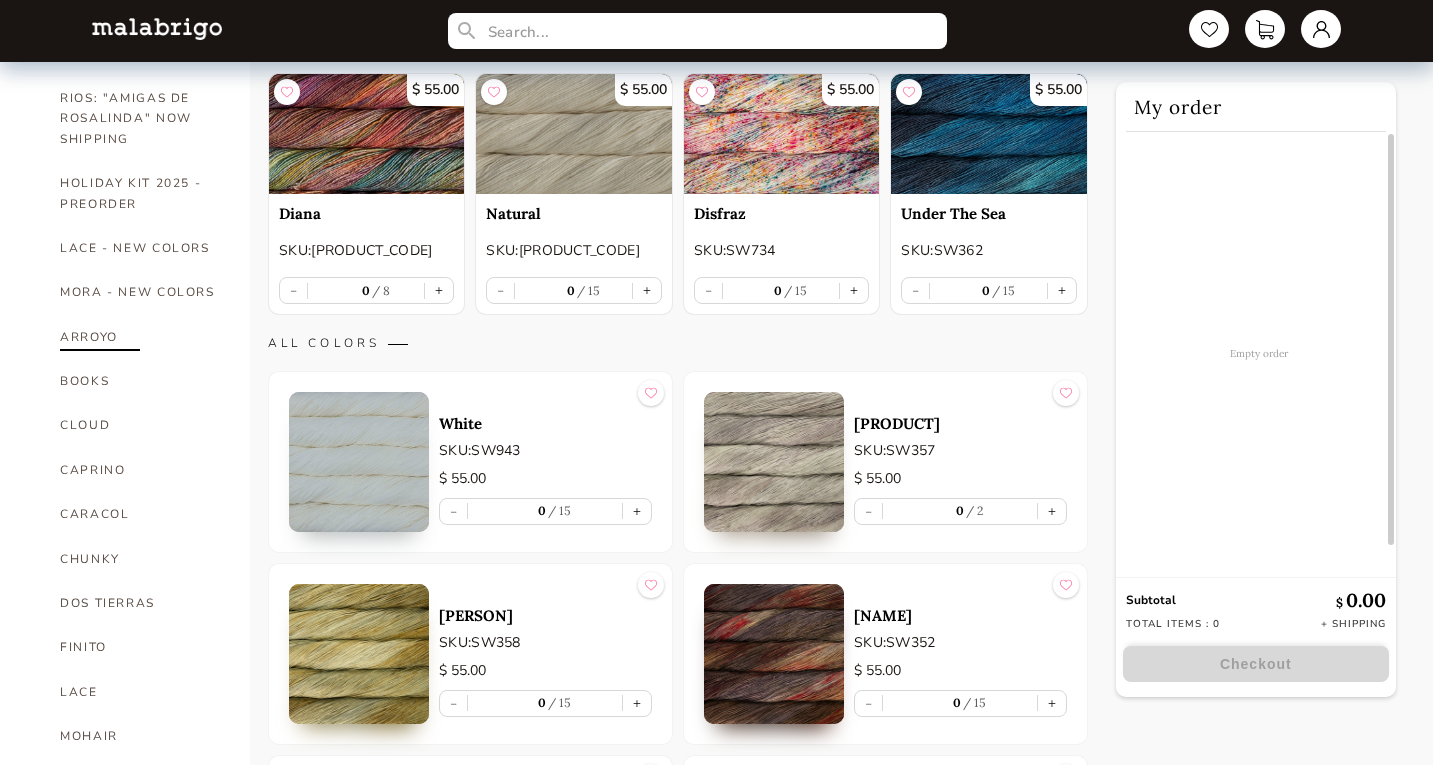 scroll, scrollTop: 400, scrollLeft: 0, axis: vertical 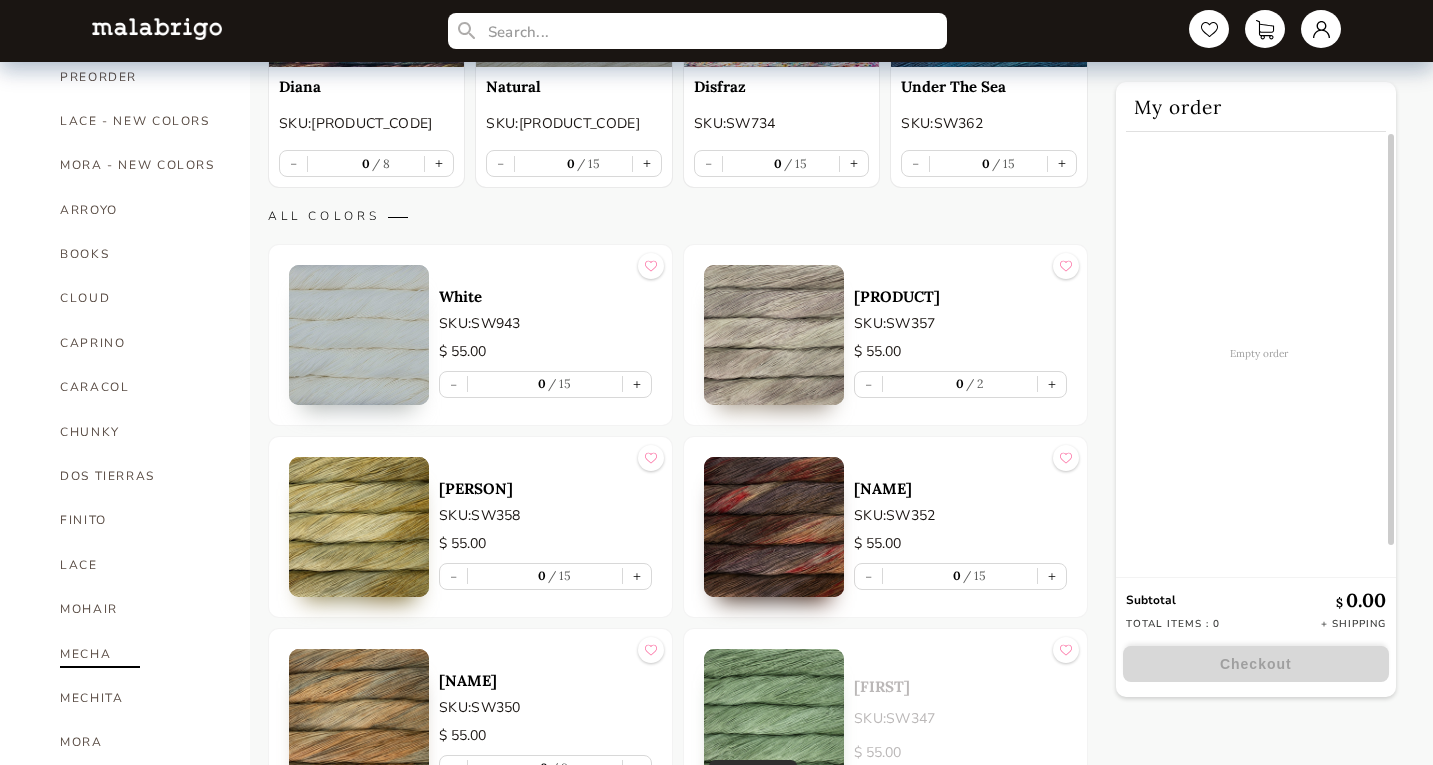 click on "MECHA" at bounding box center (140, 654) 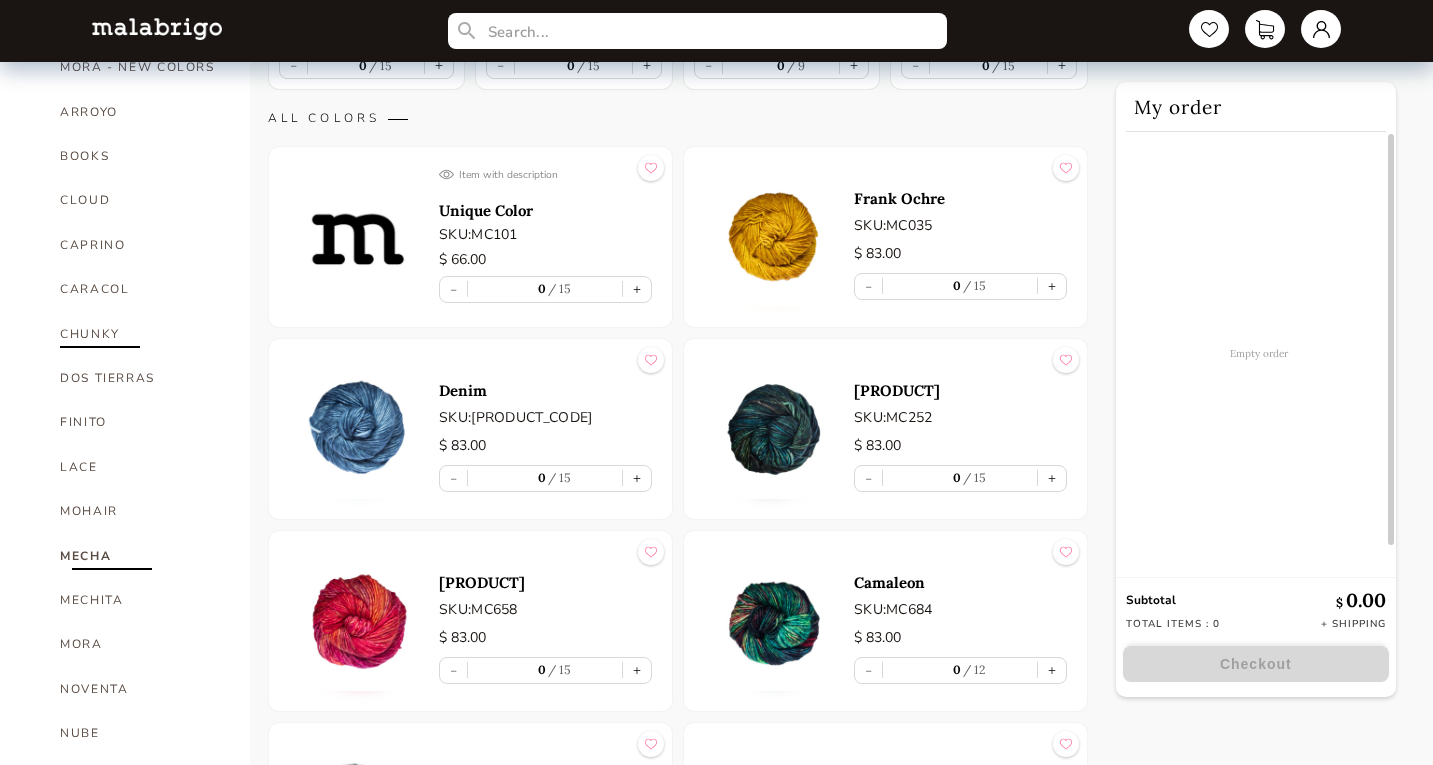 scroll, scrollTop: 500, scrollLeft: 0, axis: vertical 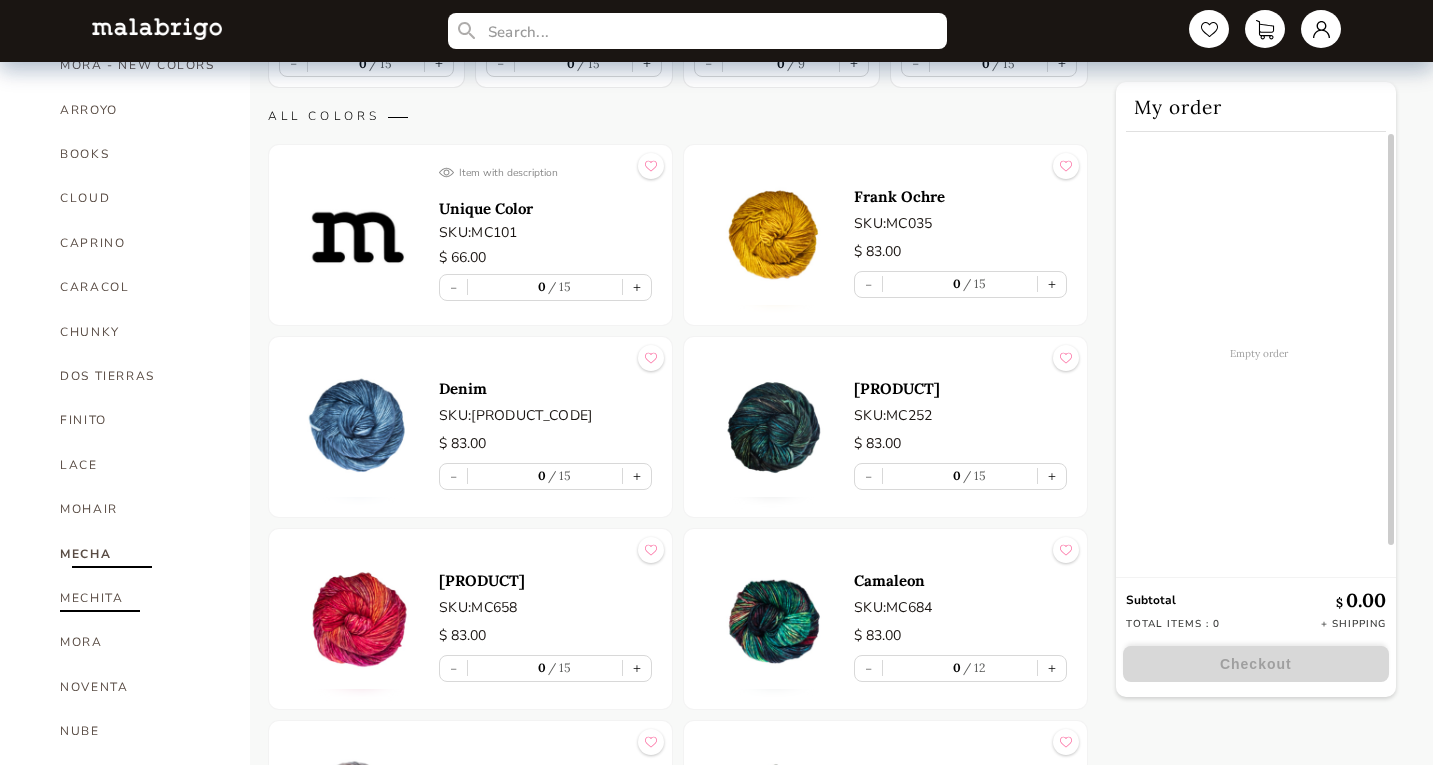 click on "MECHITA" at bounding box center (140, 598) 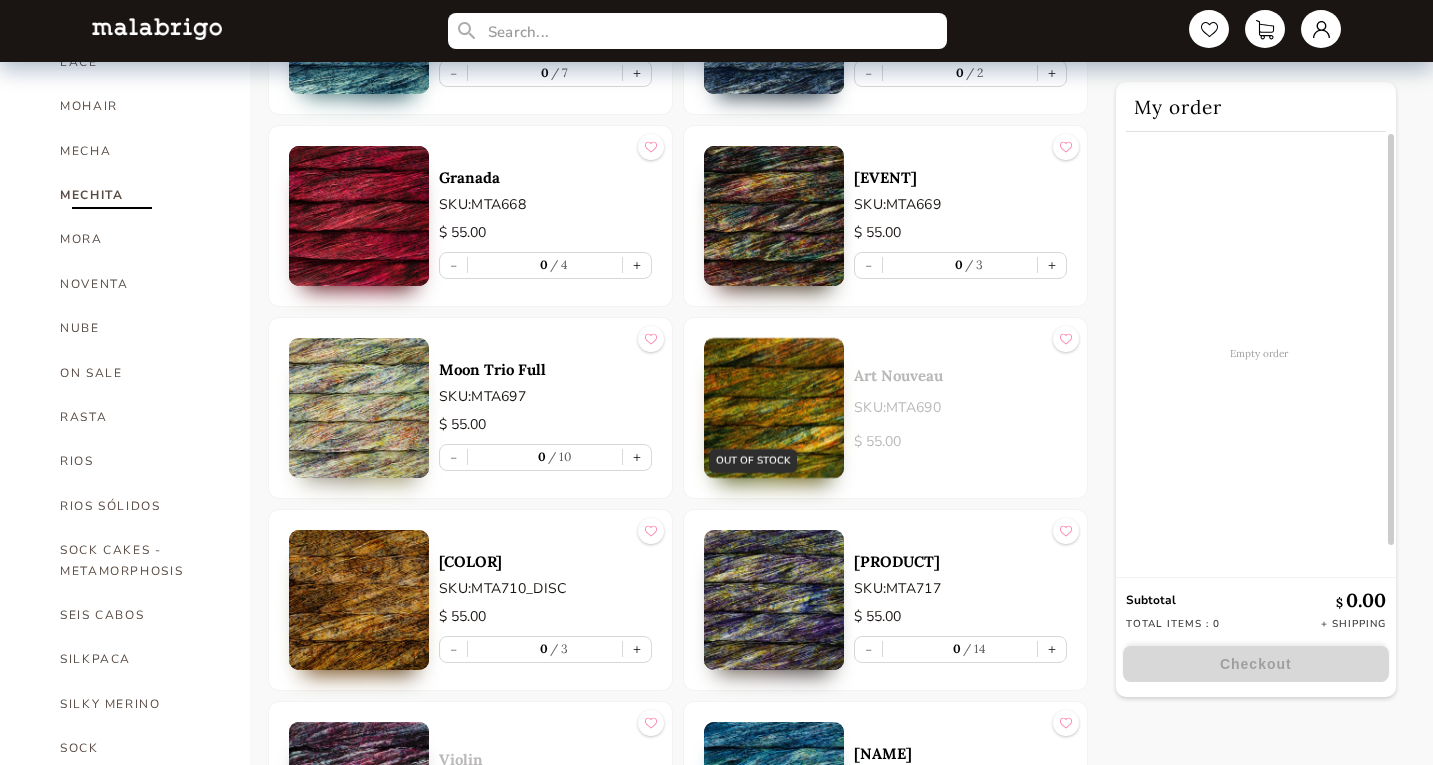 scroll, scrollTop: 1000, scrollLeft: 0, axis: vertical 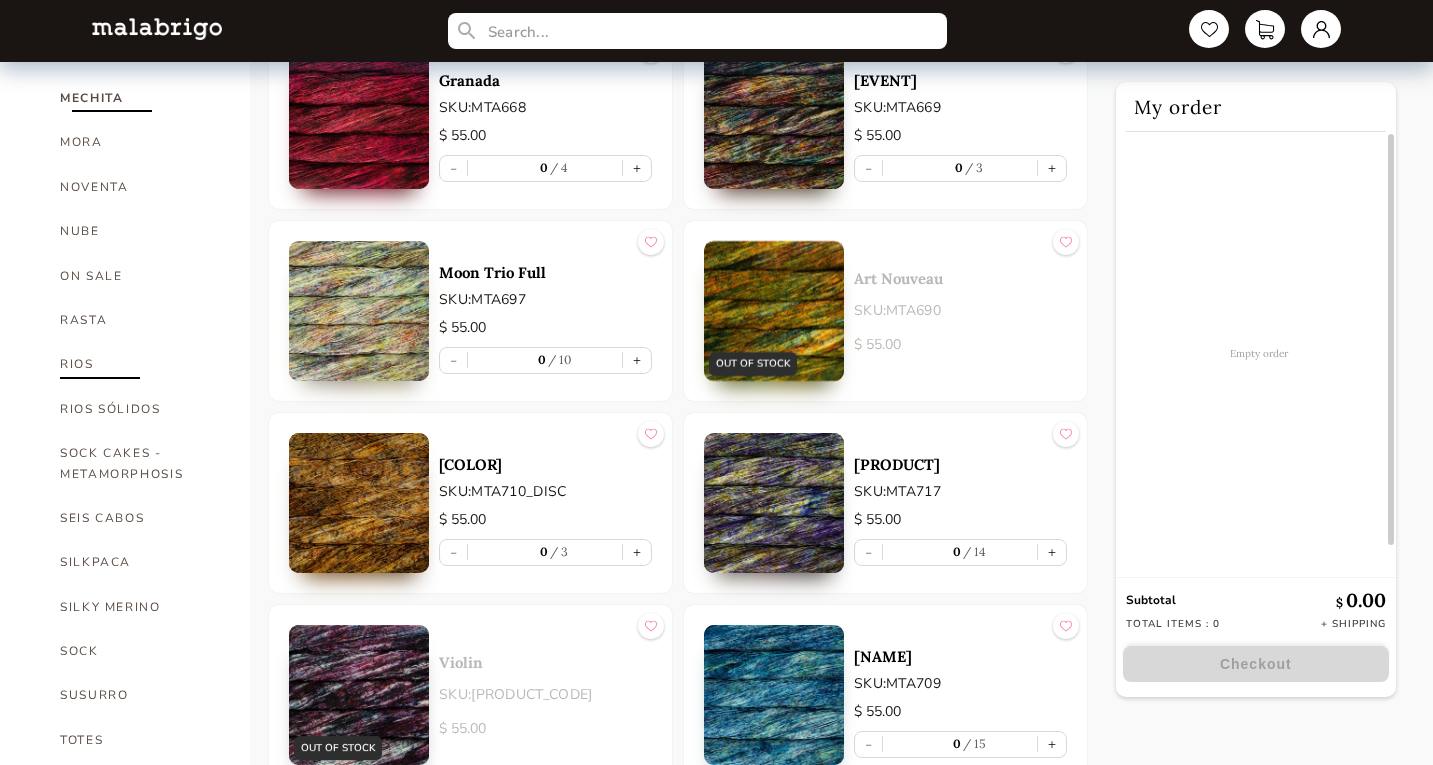 click on "RIOS" at bounding box center (140, 364) 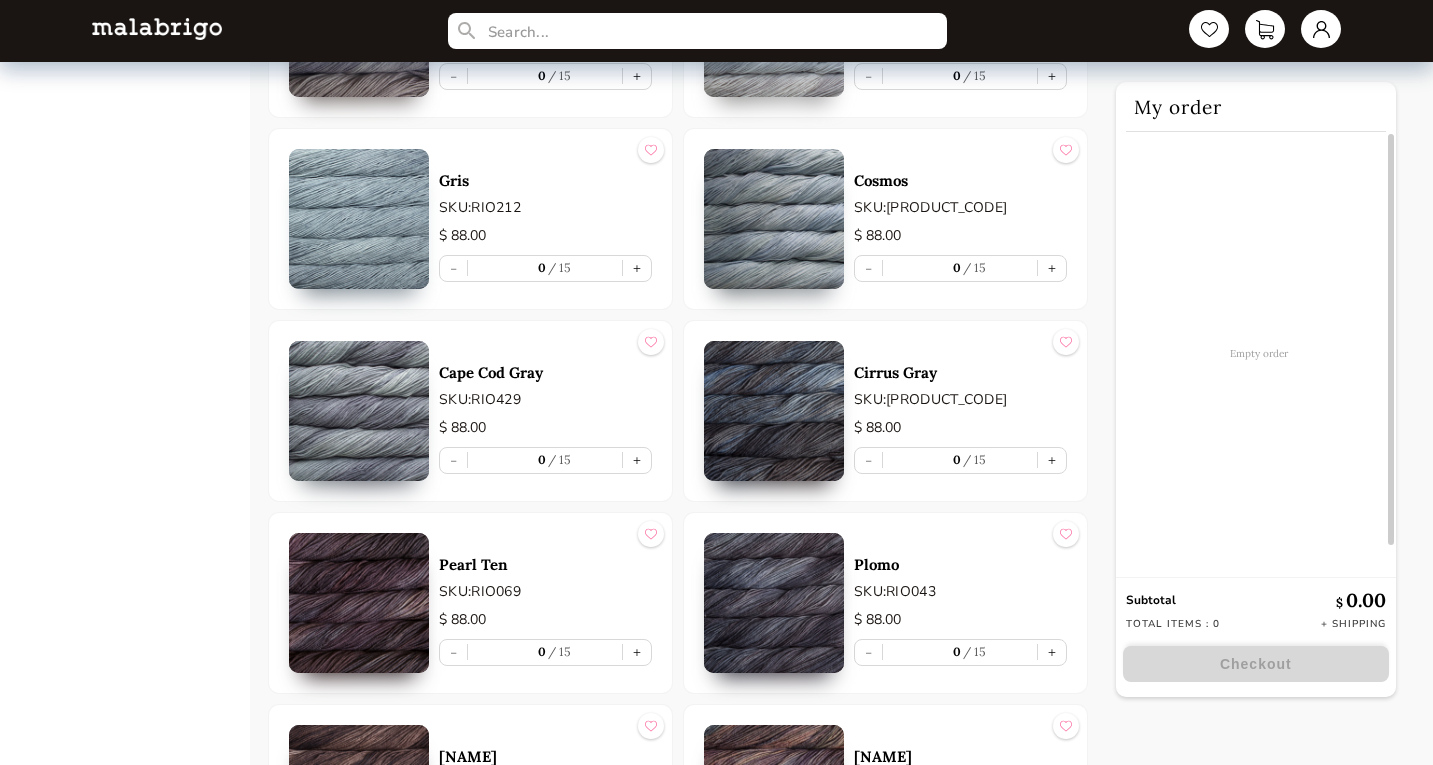 scroll, scrollTop: 7700, scrollLeft: 0, axis: vertical 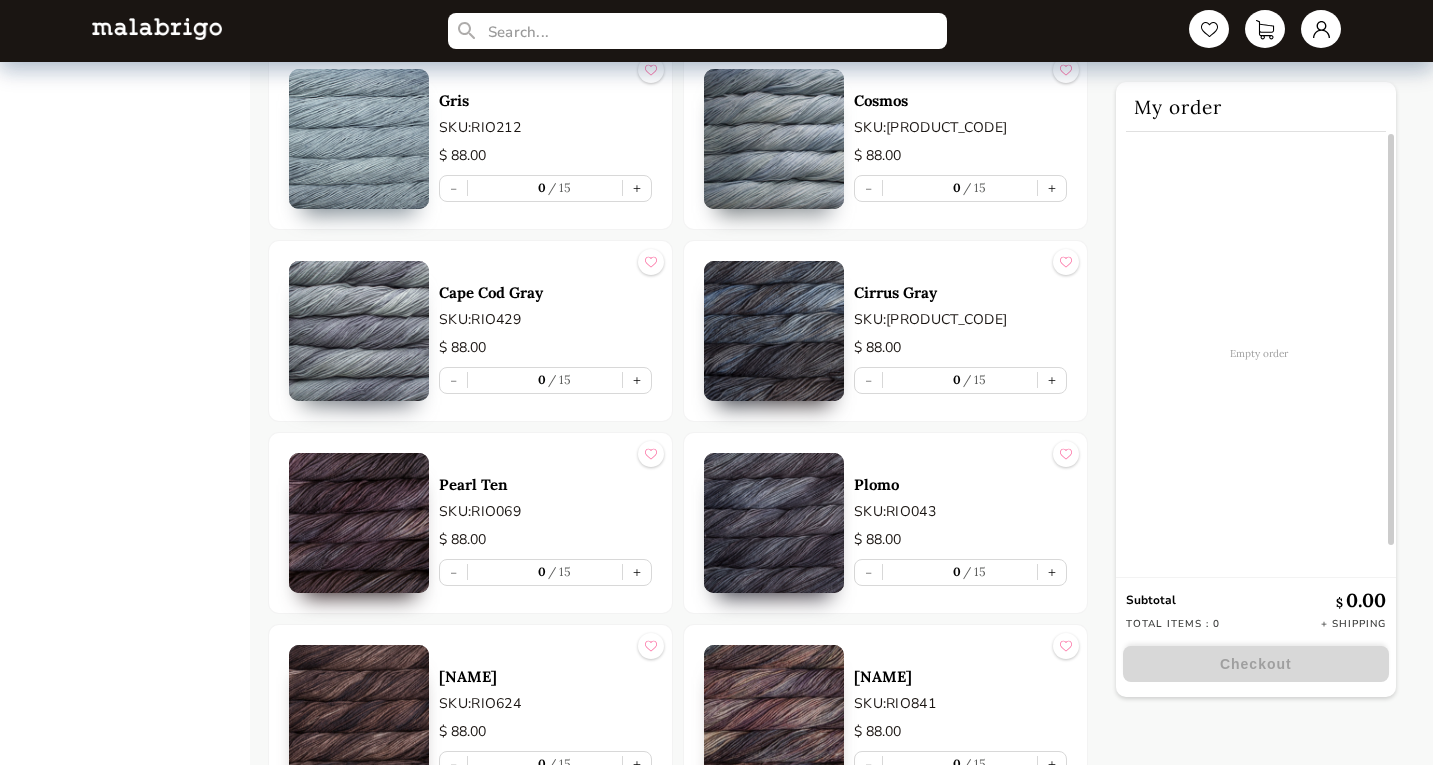 click at bounding box center [359, 715] 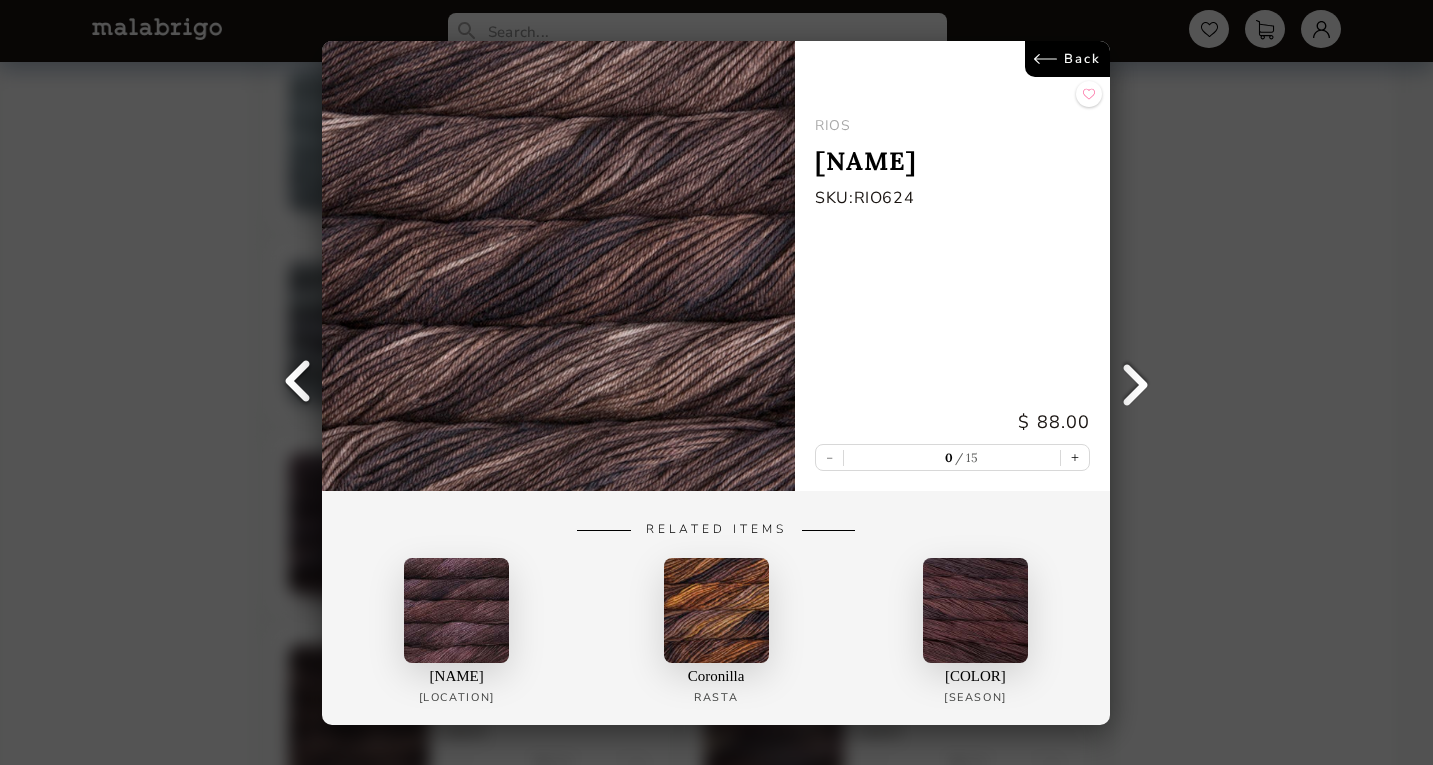 click at bounding box center [457, 609] 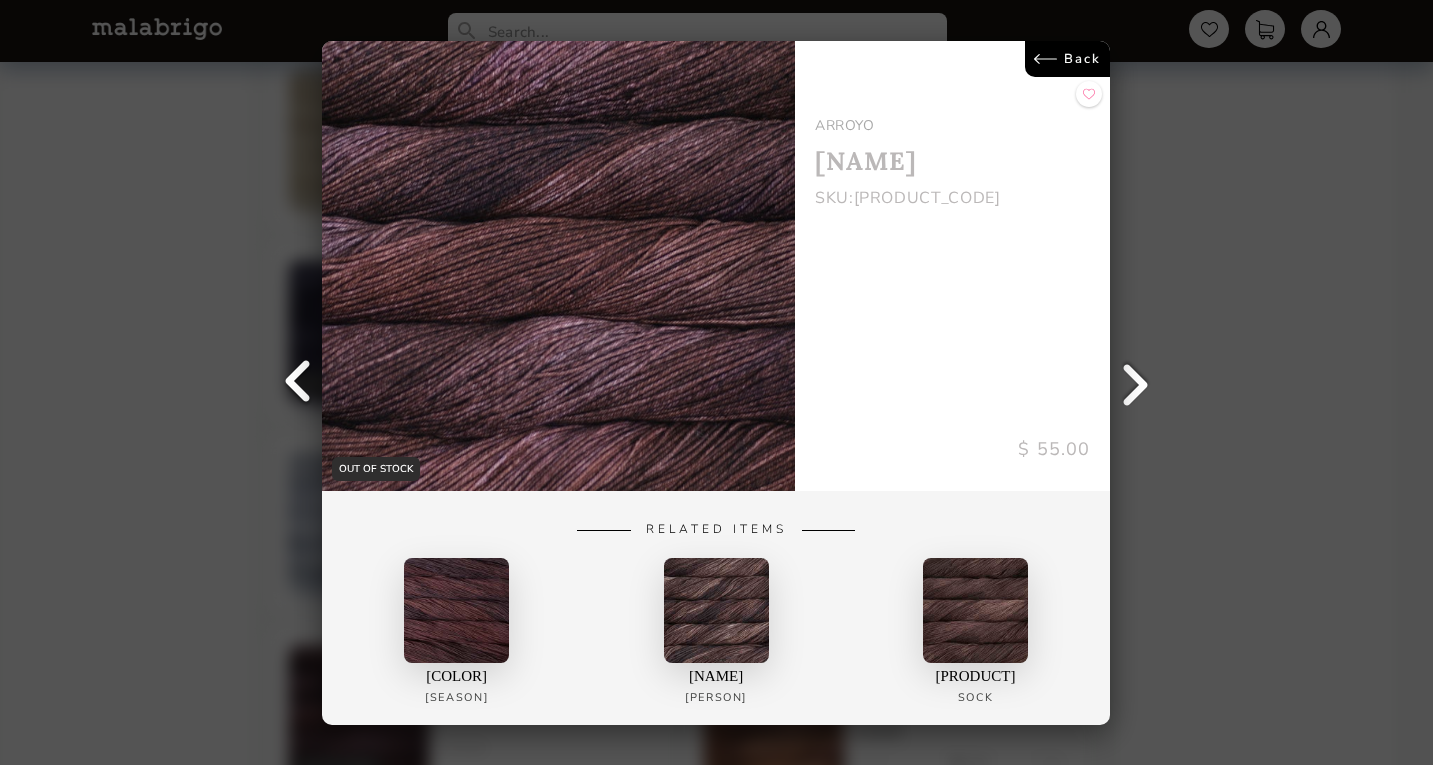 click on "Back" at bounding box center [1068, 59] 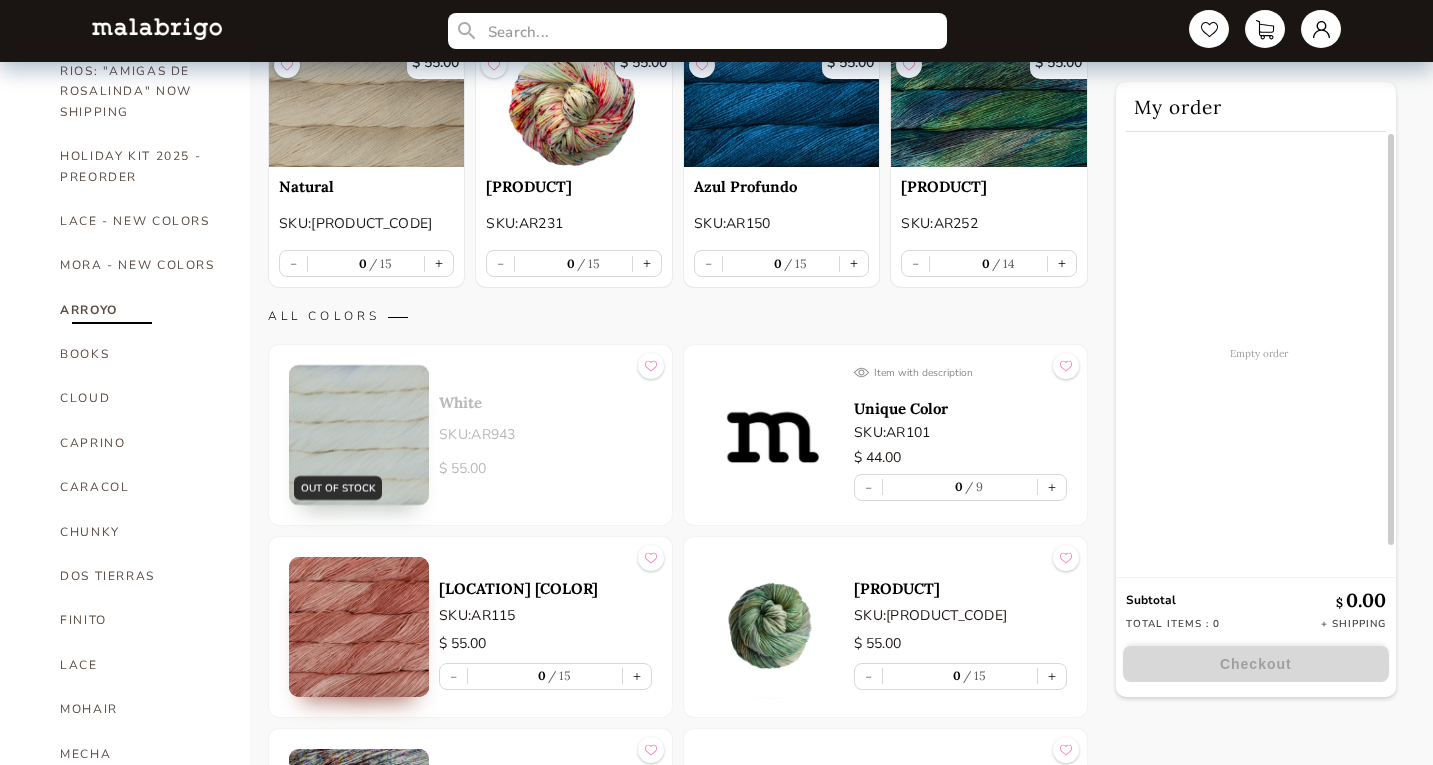scroll, scrollTop: 0, scrollLeft: 0, axis: both 